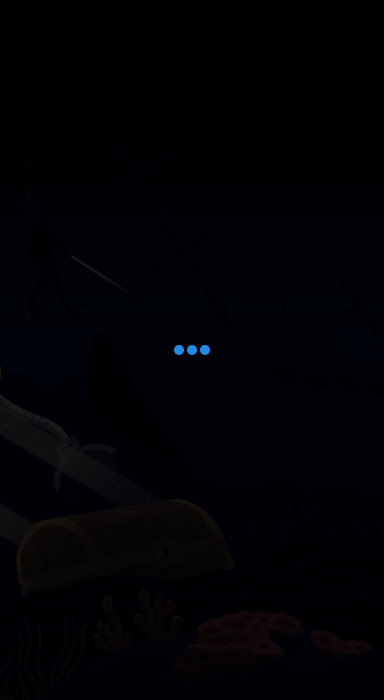 scroll, scrollTop: 0, scrollLeft: 0, axis: both 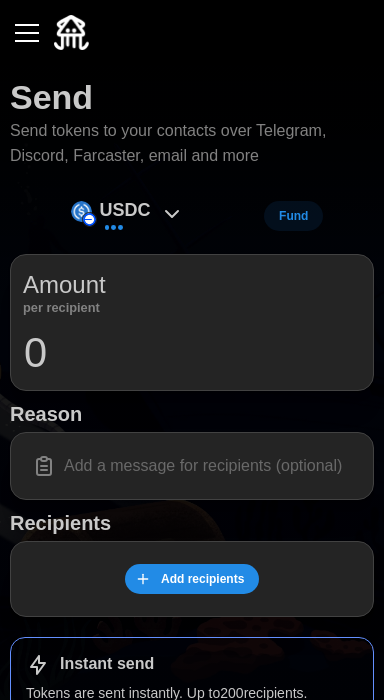 click on "USDC" at bounding box center (125, 210) 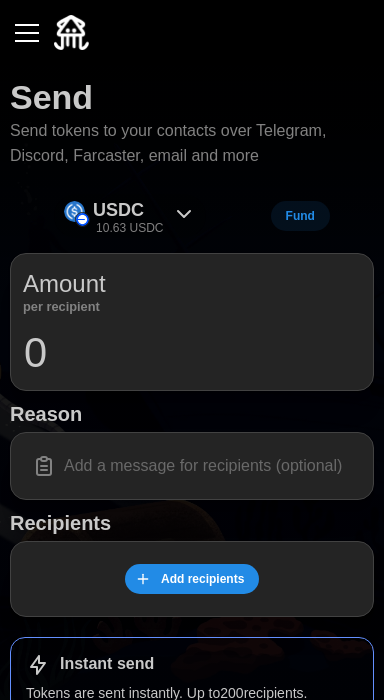 click on "Fund" at bounding box center (300, 216) 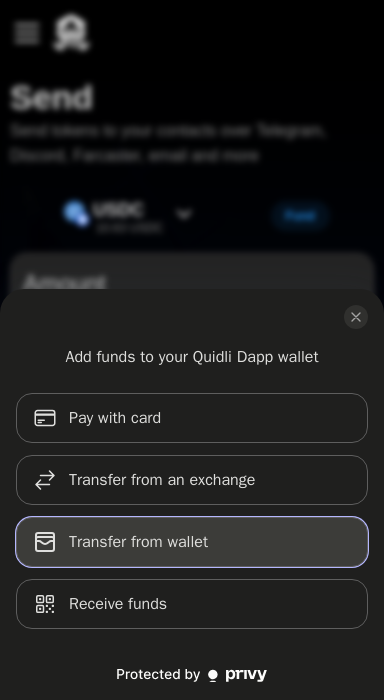 click on "Transfer from wallet" at bounding box center (192, 542) 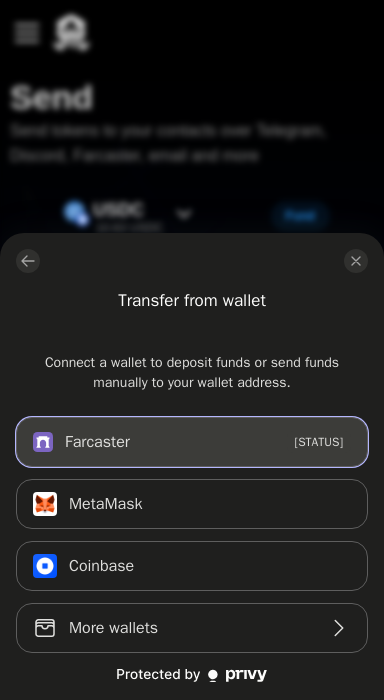 click on "Farcaster Connected" at bounding box center (192, 442) 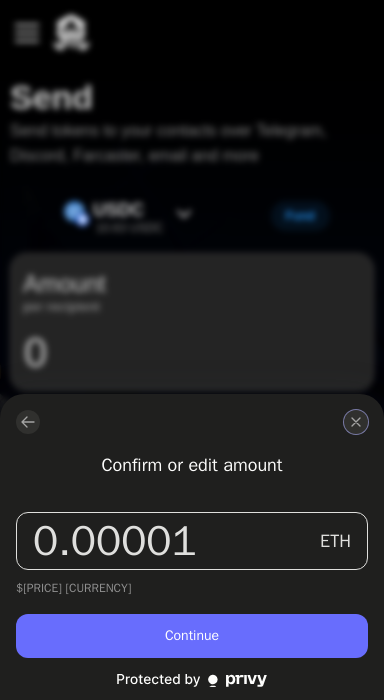 click 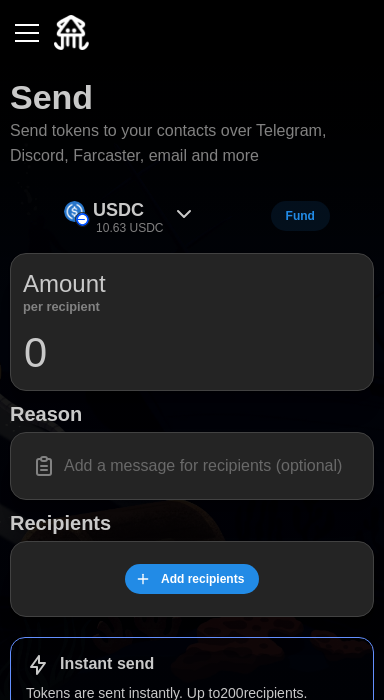 click on "10.63   USDC" at bounding box center (129, 228) 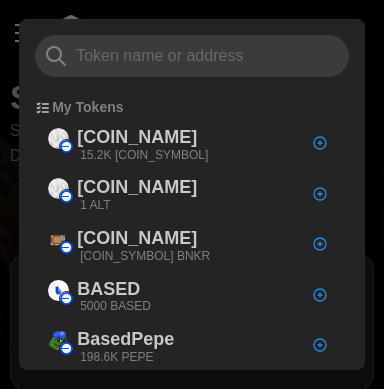 click at bounding box center [192, 56] 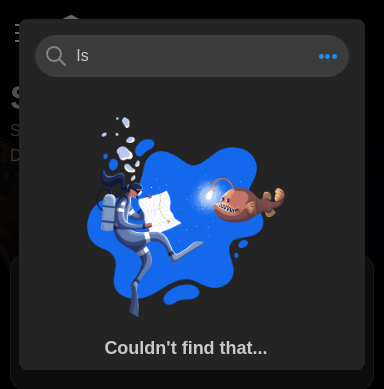type on "I" 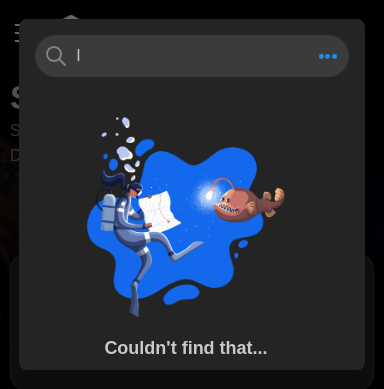 type 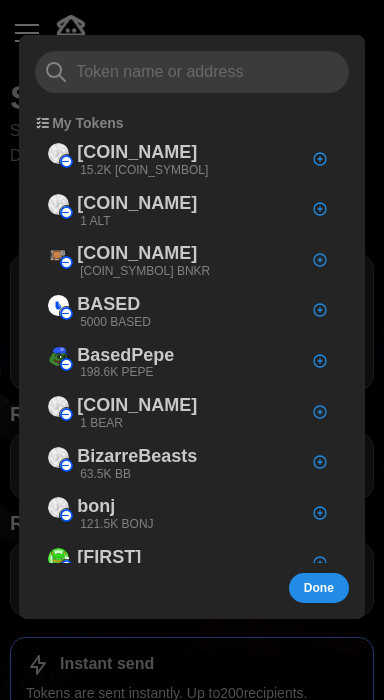 click at bounding box center (192, 350) 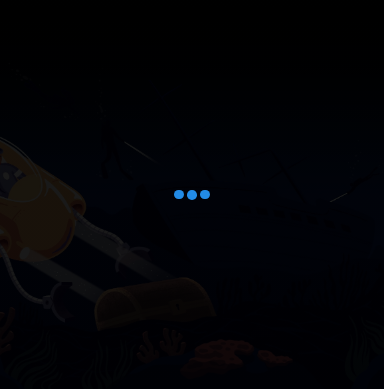 scroll, scrollTop: 0, scrollLeft: 0, axis: both 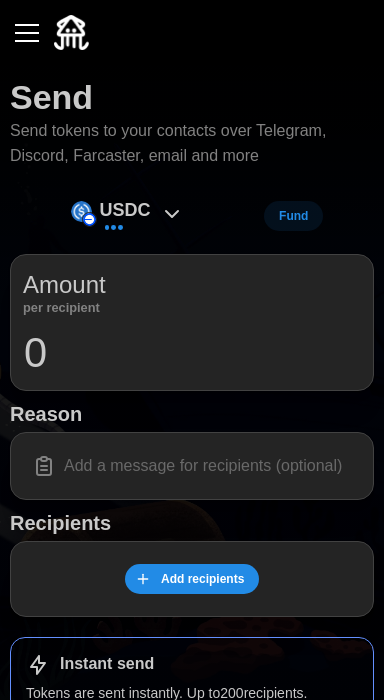 click 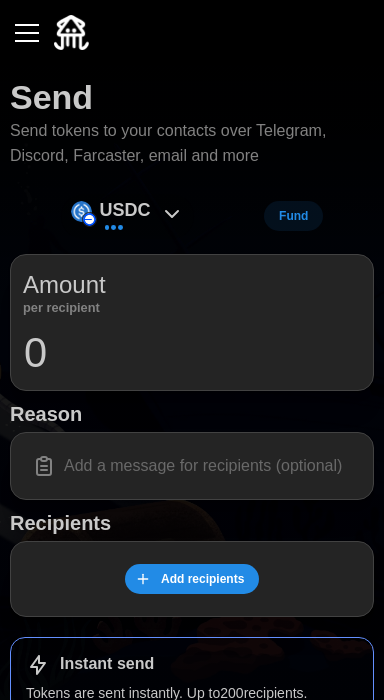 click on "USDC" at bounding box center (125, 210) 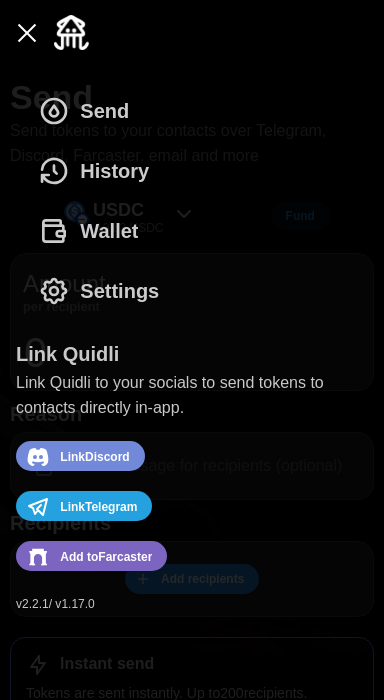 click at bounding box center [27, 33] 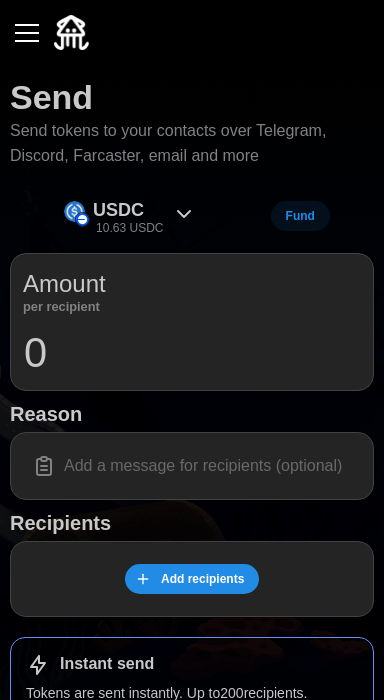click on "10.63   USDC" at bounding box center [129, 228] 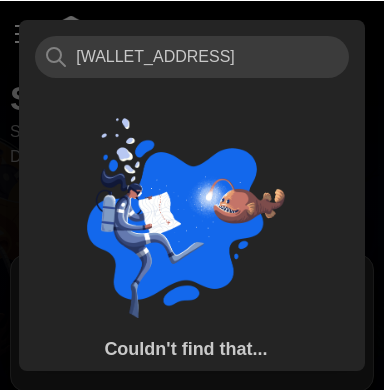 scroll, scrollTop: 0, scrollLeft: 107, axis: horizontal 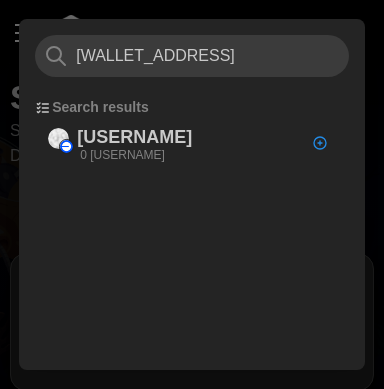 type on "0xe5a6f9ebb08beb1137f02c87ca80952661eb4637" 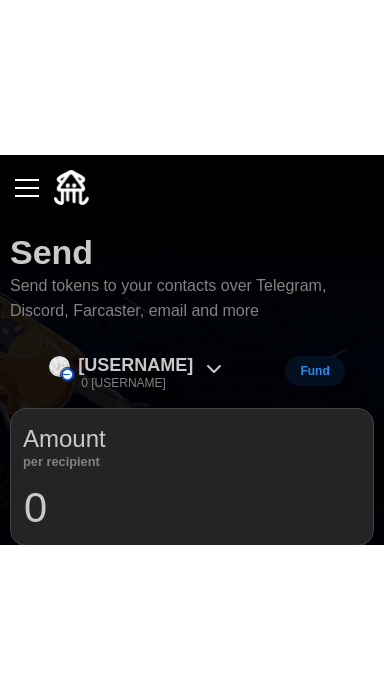 scroll, scrollTop: 0, scrollLeft: 0, axis: both 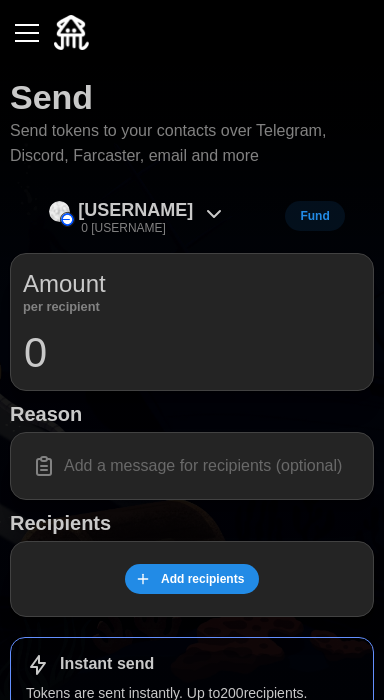 click on "Fund" at bounding box center [314, 216] 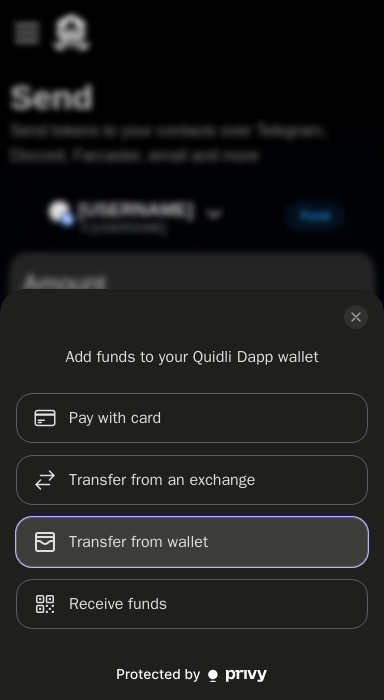 click on "Transfer from wallet" at bounding box center [192, 542] 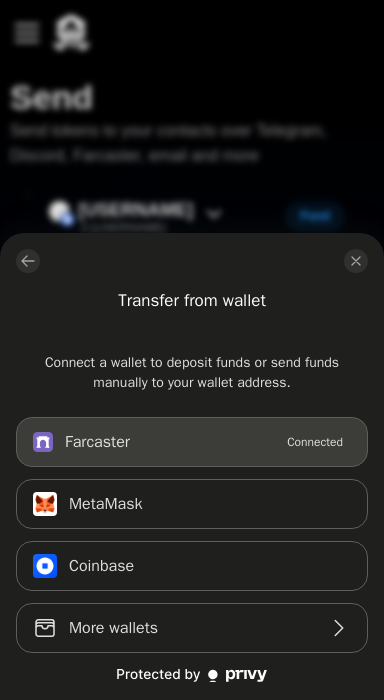 click on "Farcaster Connected" at bounding box center [192, 442] 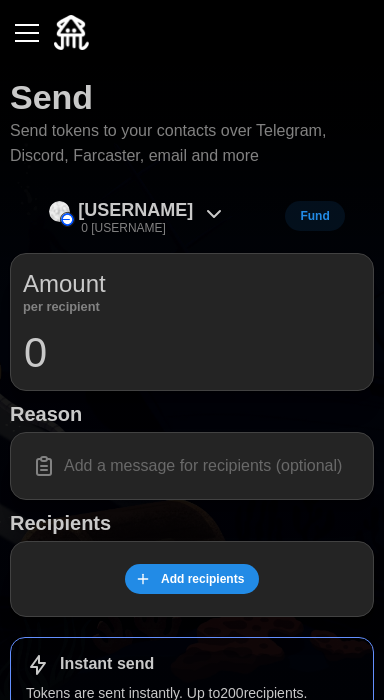 click on "Fund" at bounding box center [314, 216] 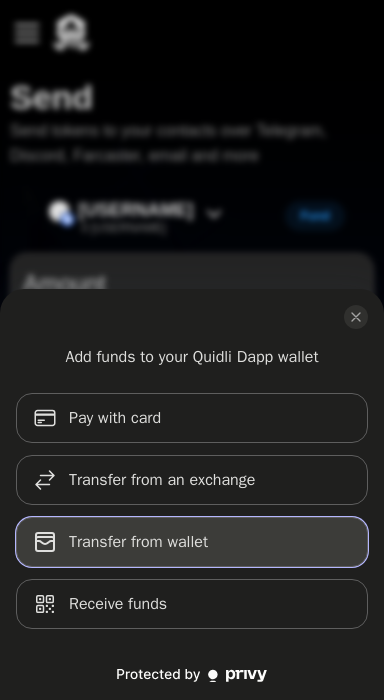click on "Transfer from wallet" at bounding box center [192, 542] 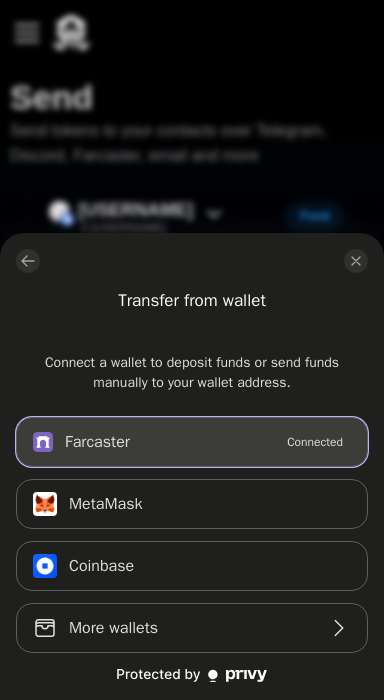 click on "Farcaster Connected" at bounding box center [192, 442] 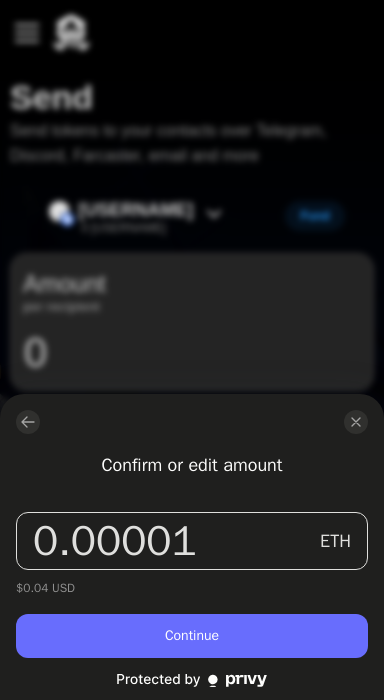 click 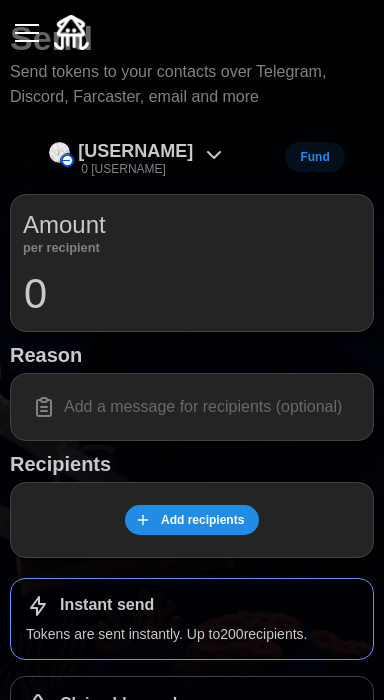 scroll, scrollTop: 0, scrollLeft: 0, axis: both 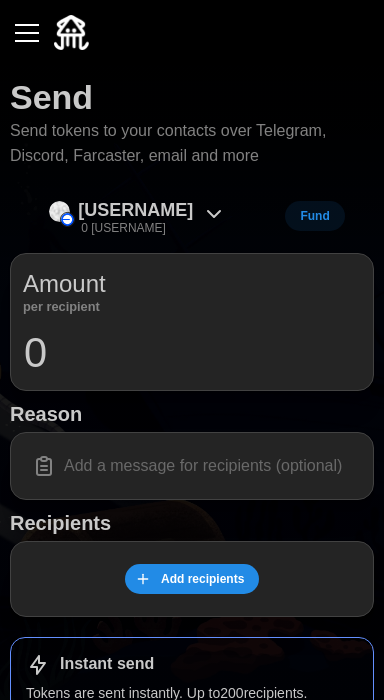 click on "Fund" at bounding box center (314, 216) 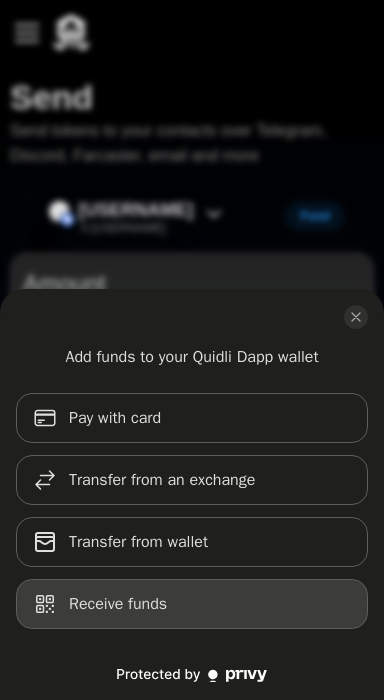 click on "Receive funds" at bounding box center [192, 604] 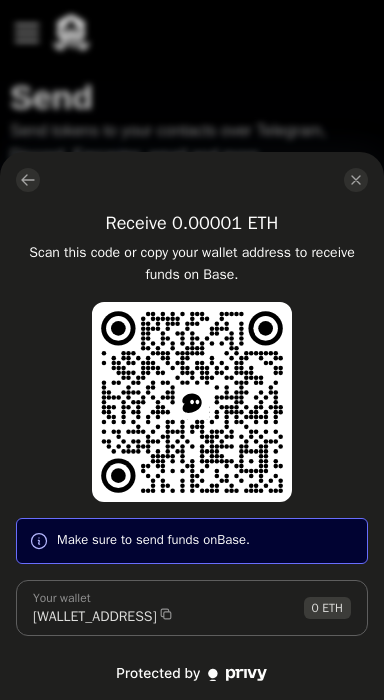 click 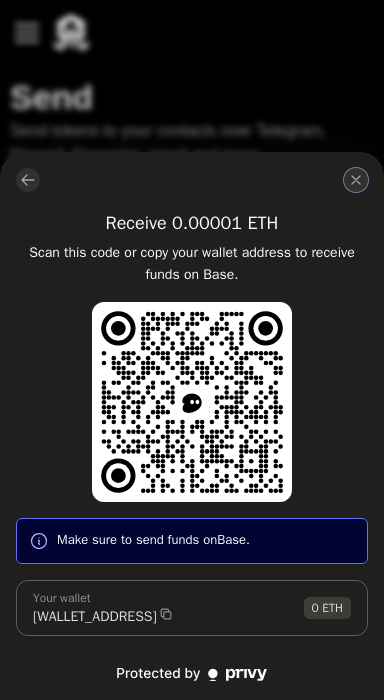 click 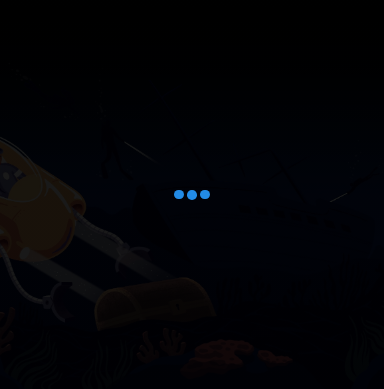 scroll, scrollTop: 0, scrollLeft: 0, axis: both 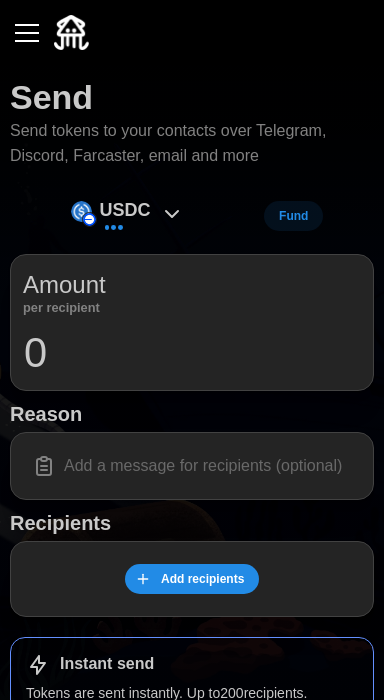click on "0" at bounding box center [192, 353] 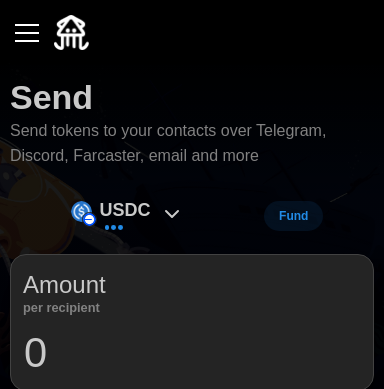 click at bounding box center (114, 228) 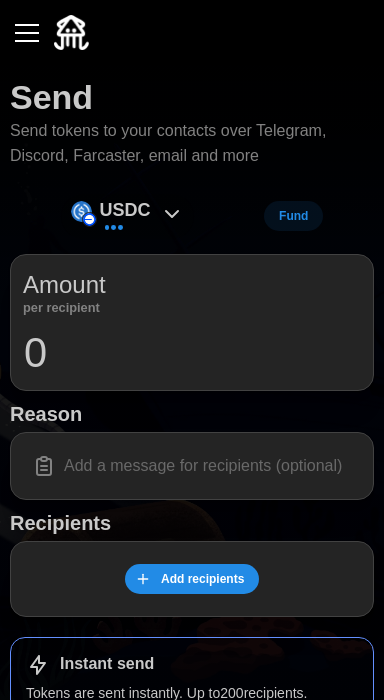 click 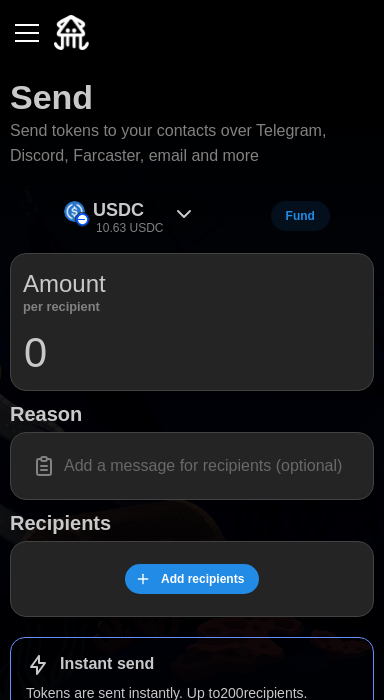 click on "USDC" at bounding box center (118, 210) 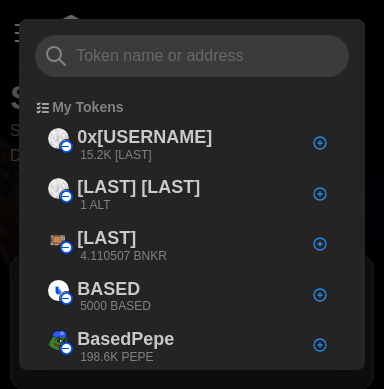 click at bounding box center [192, 56] 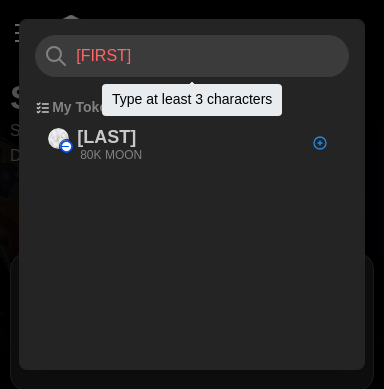 type on "I" 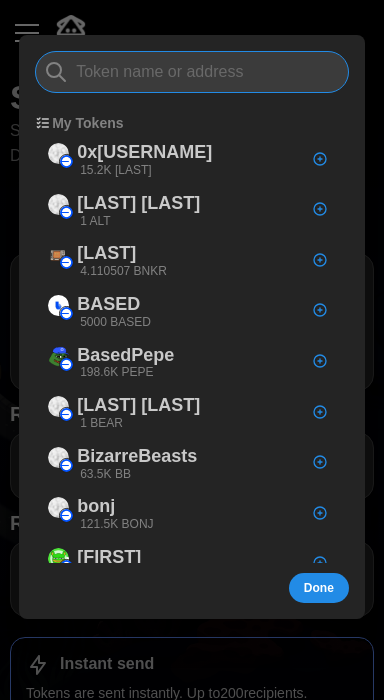 click at bounding box center [192, 72] 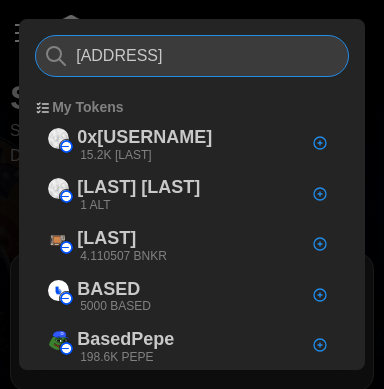 scroll, scrollTop: 0, scrollLeft: 107, axis: horizontal 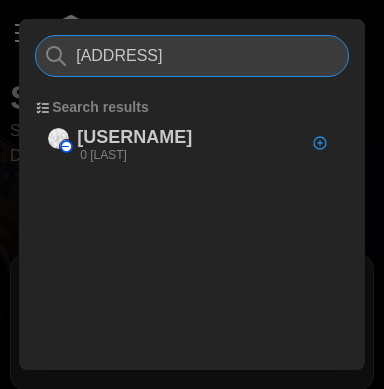 type on "[ADDRESS]" 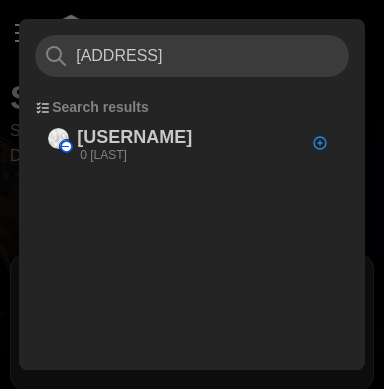 click on "0 [LAST]" at bounding box center [103, 155] 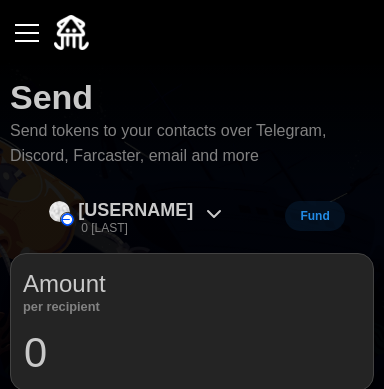 scroll, scrollTop: 0, scrollLeft: 0, axis: both 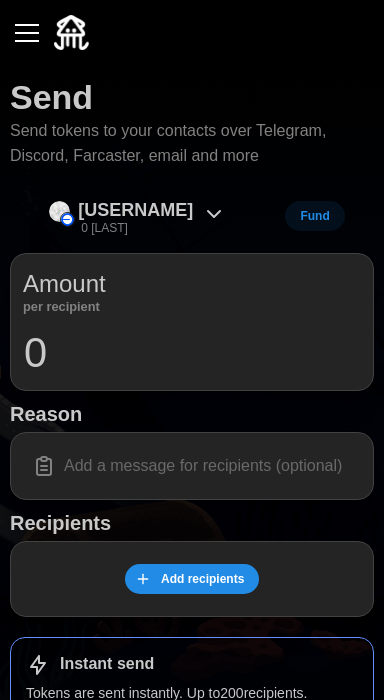 click on "0" at bounding box center (192, 353) 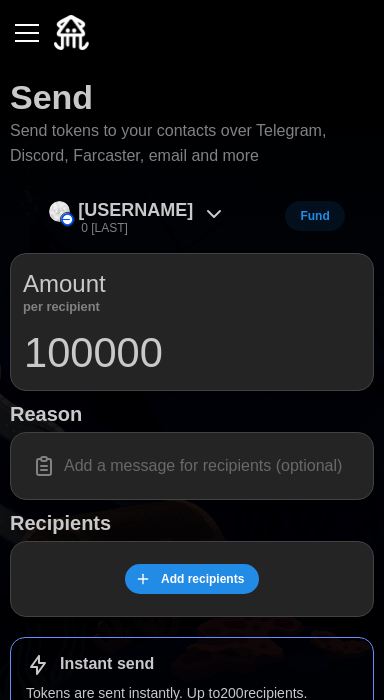 type on "100000" 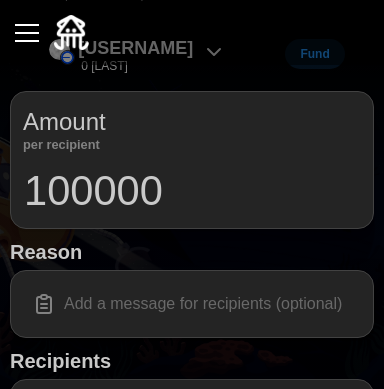scroll, scrollTop: 163, scrollLeft: 0, axis: vertical 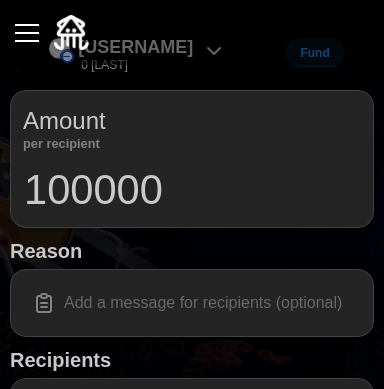 click at bounding box center (192, 303) 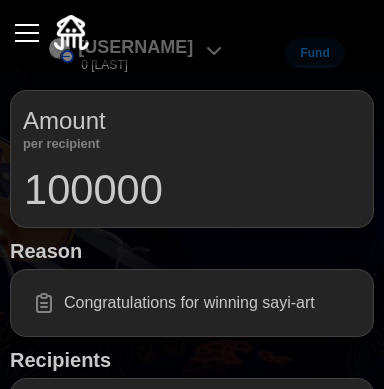 click on "Congratulations for winning sayi-art" at bounding box center (192, 303) 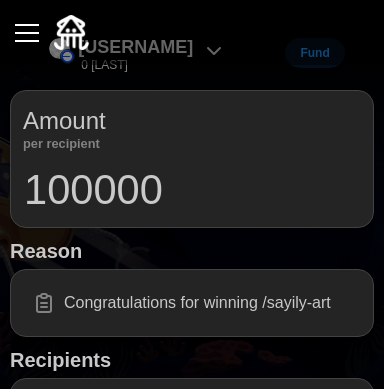 click on "Congratulations for winning /sayily-art" at bounding box center [192, 303] 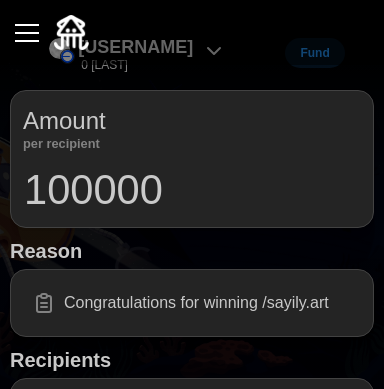 click on "Congratulations for winning /sayily.art" at bounding box center [192, 303] 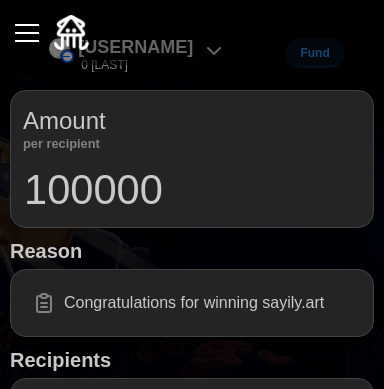 click on "Congratulations for winning sayily.art" at bounding box center [192, 303] 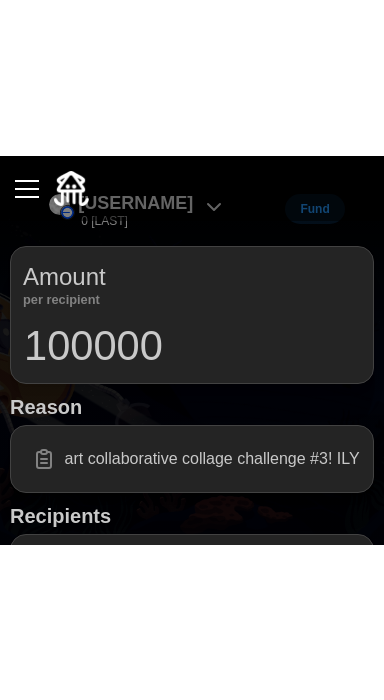 scroll, scrollTop: 0, scrollLeft: 244, axis: horizontal 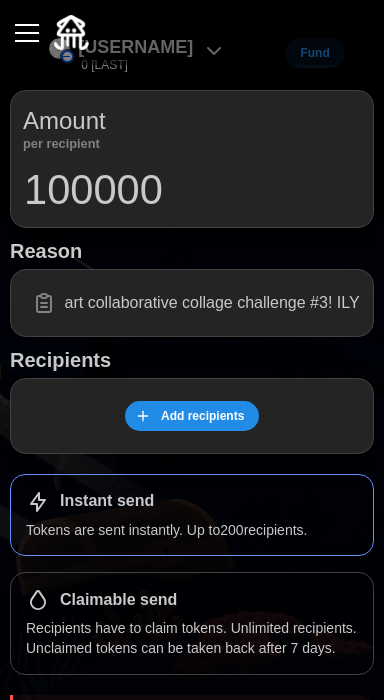 type on "Congratulations for winning sayily.art collaborative collage challenge #3! ILY" 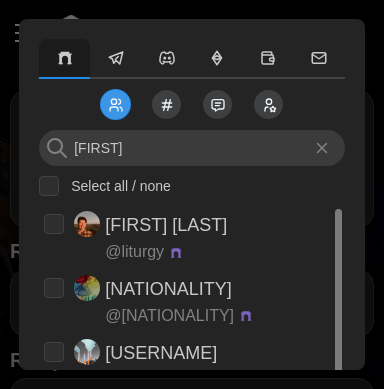 type on "[FIRST]" 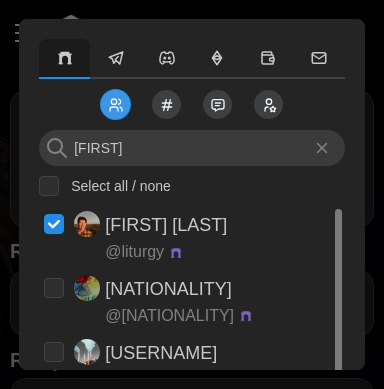 checkbox on "true" 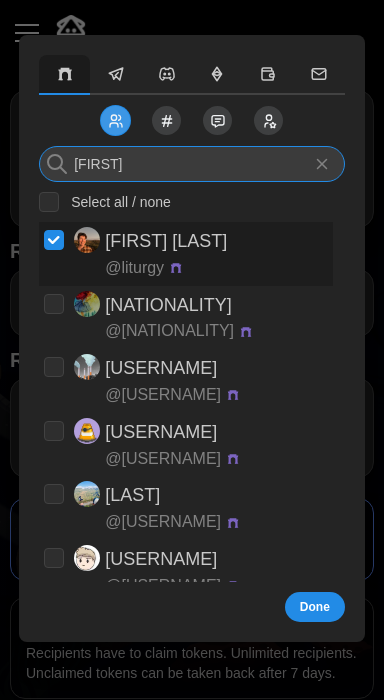 click on "[FIRST]" at bounding box center (192, 164) 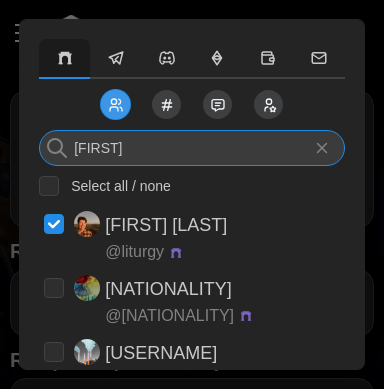 type on "L" 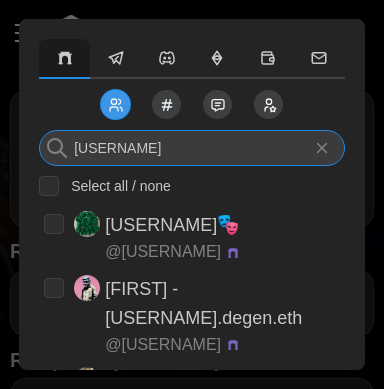 type on "[USERNAME]" 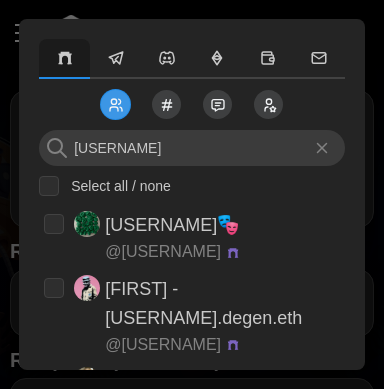 click at bounding box center [54, 288] 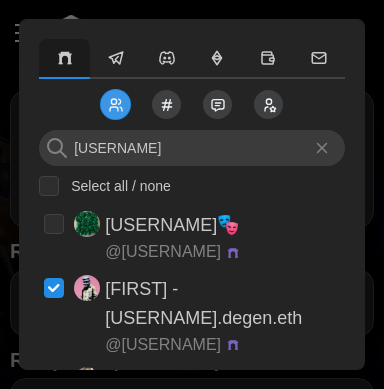 checkbox on "true" 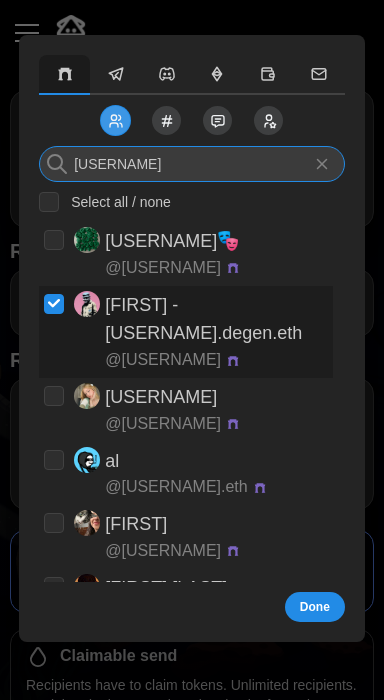 click on "[USERNAME]" at bounding box center (192, 164) 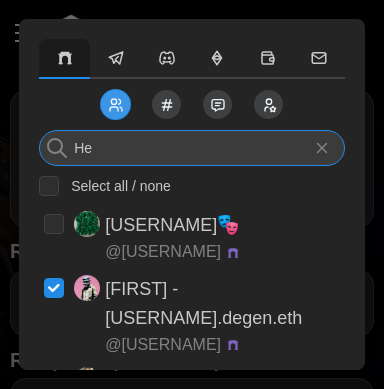 type on "[USERNAME]" 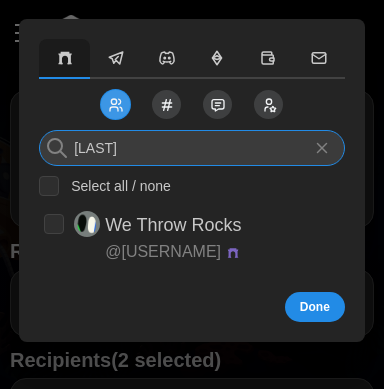 type on "[LAST]" 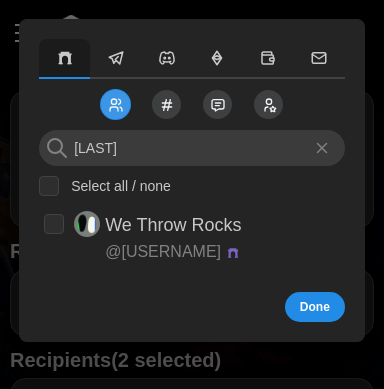 click on "@ [USERNAME]" at bounding box center [163, 252] 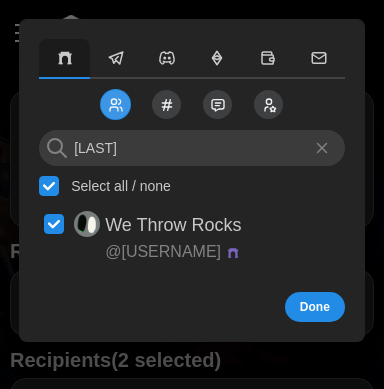 checkbox on "true" 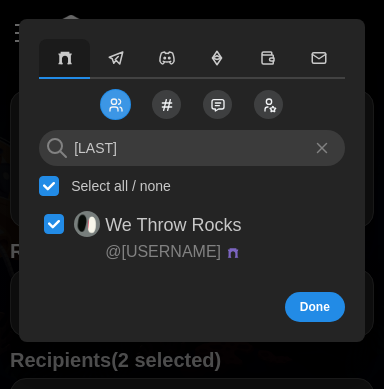checkbox on "true" 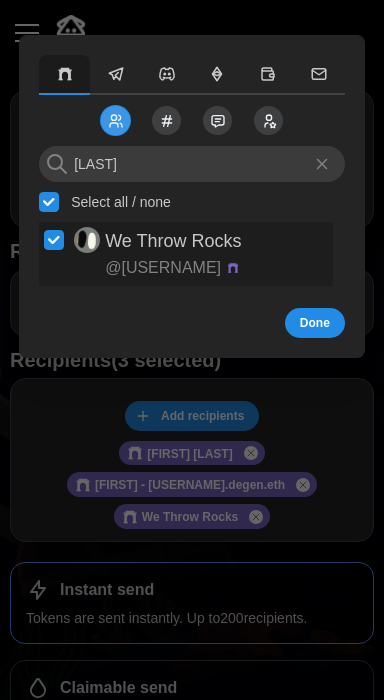 click on "Done" at bounding box center [315, 323] 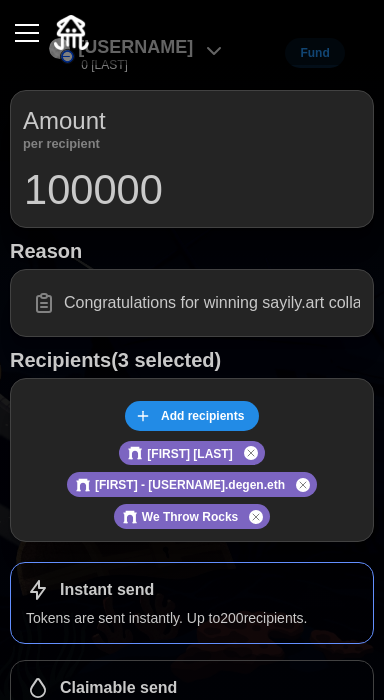 click 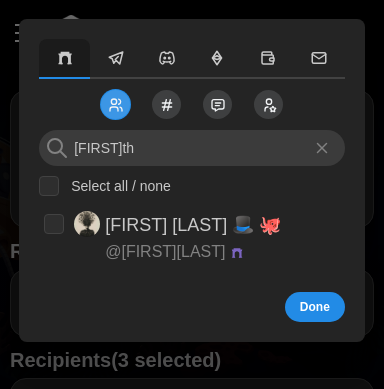 type on "[FIRST]th" 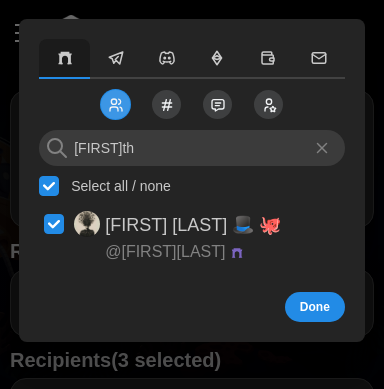 checkbox on "true" 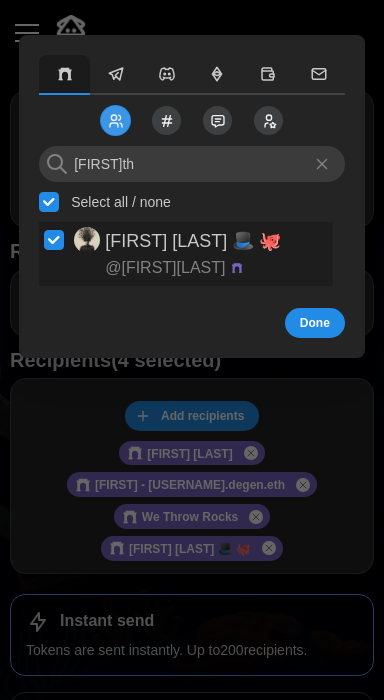 click on "Done" at bounding box center (315, 323) 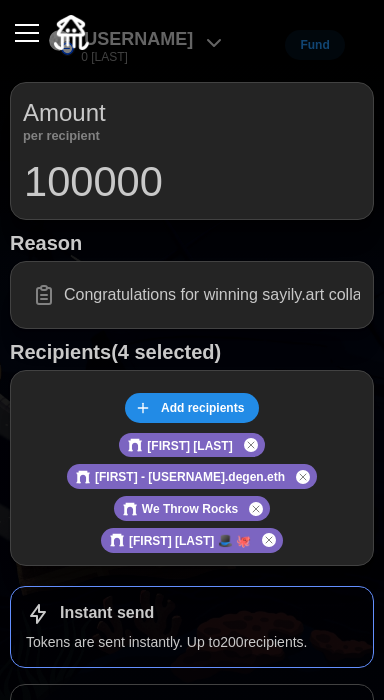 scroll, scrollTop: 167, scrollLeft: 0, axis: vertical 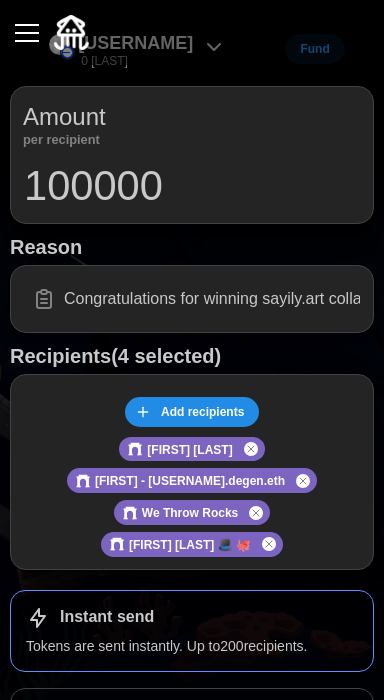 click on "100000" at bounding box center (192, 186) 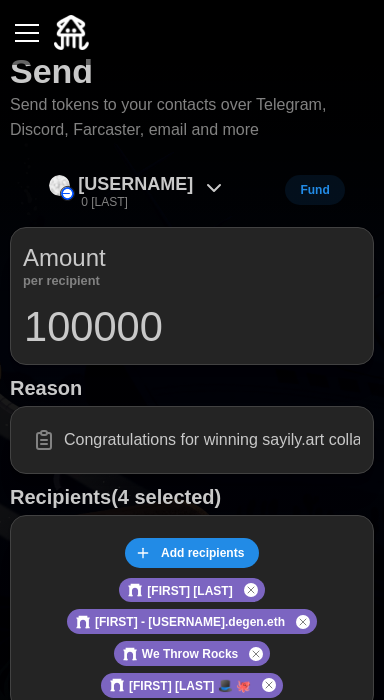 scroll, scrollTop: 0, scrollLeft: 0, axis: both 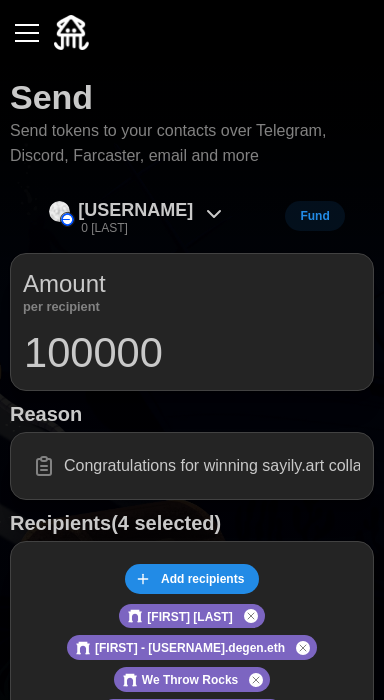click on "0 [LAST]" at bounding box center [104, 228] 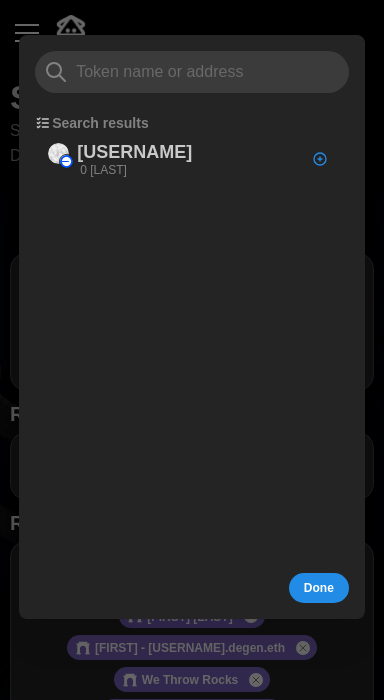 click on "Done" at bounding box center (319, 588) 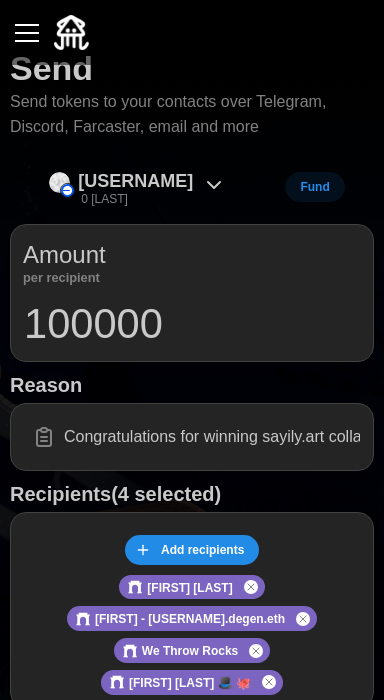 scroll, scrollTop: 0, scrollLeft: 0, axis: both 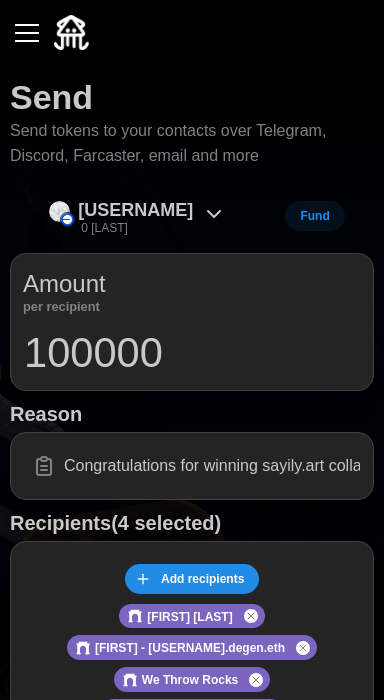 click at bounding box center [27, 33] 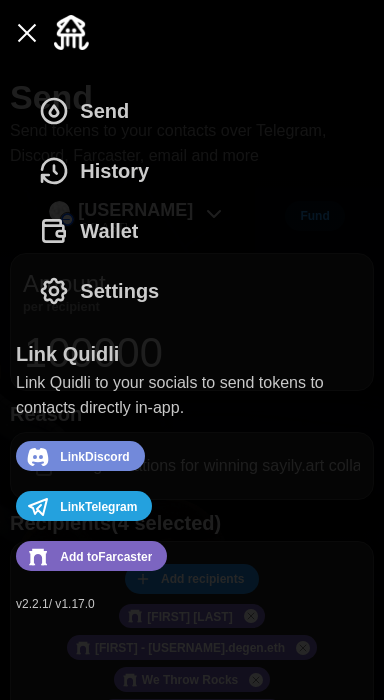 click 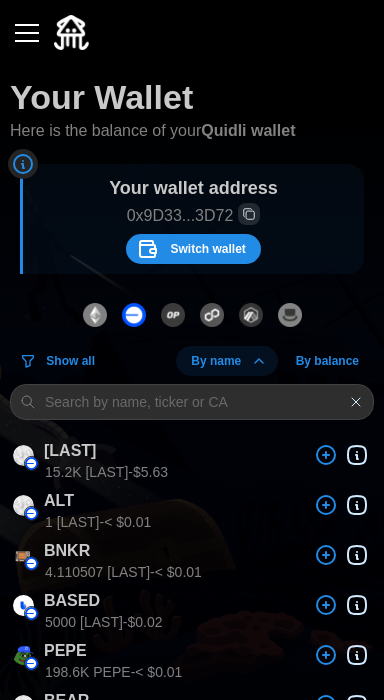 click on "0x9D33...3D72" at bounding box center [193, 216] 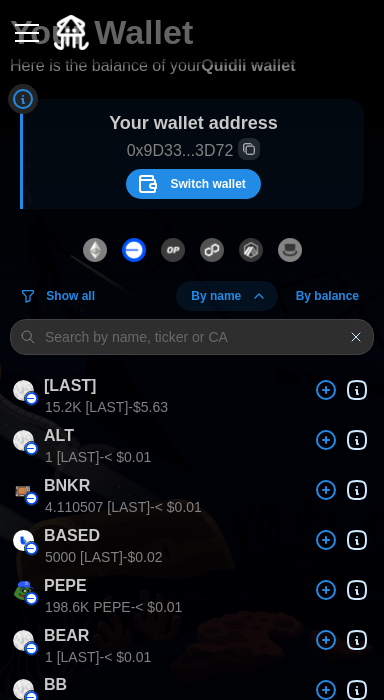 scroll, scrollTop: 0, scrollLeft: 0, axis: both 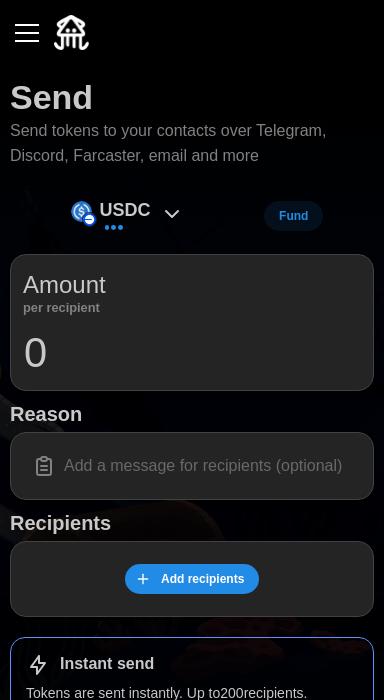 click on "USDC" at bounding box center (125, 210) 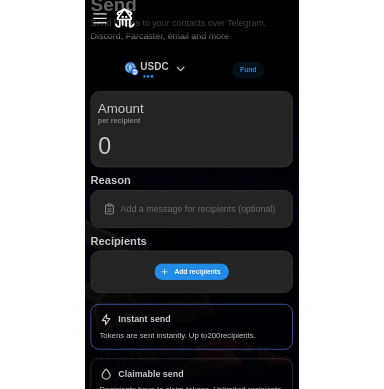 scroll, scrollTop: 0, scrollLeft: 0, axis: both 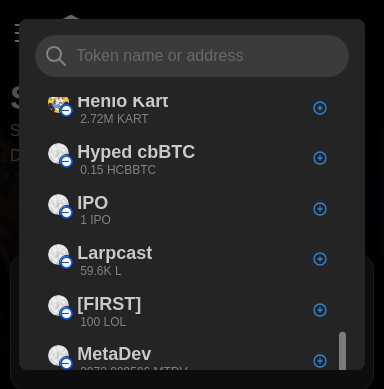 click at bounding box center (192, 56) 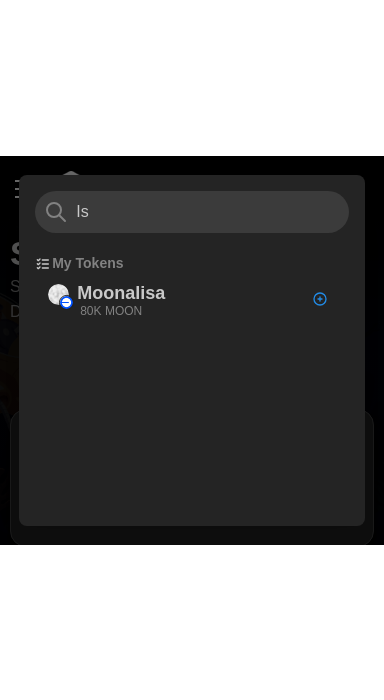 scroll, scrollTop: 0, scrollLeft: 0, axis: both 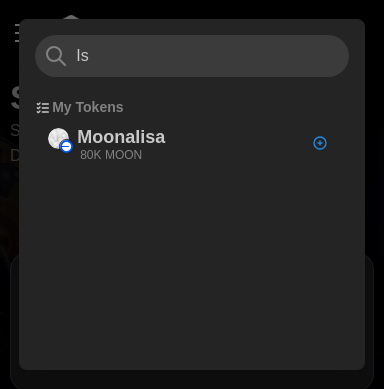 type on "I" 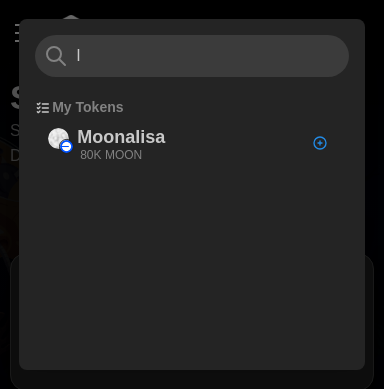 type 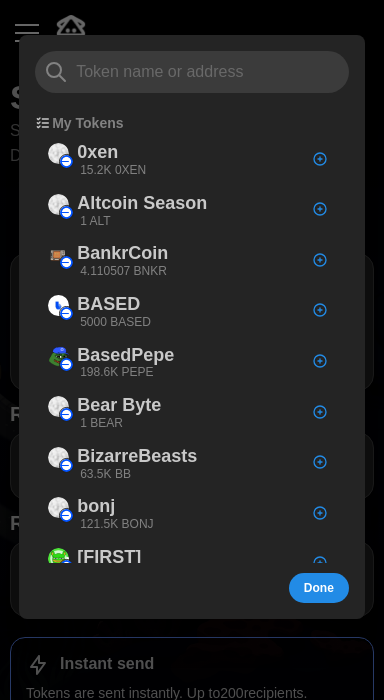 click at bounding box center [192, 350] 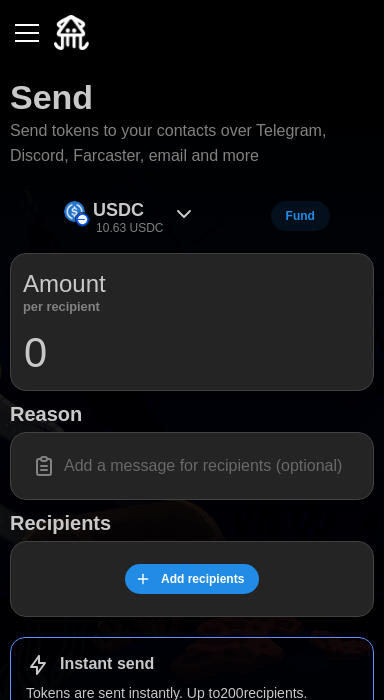 click at bounding box center [27, 33] 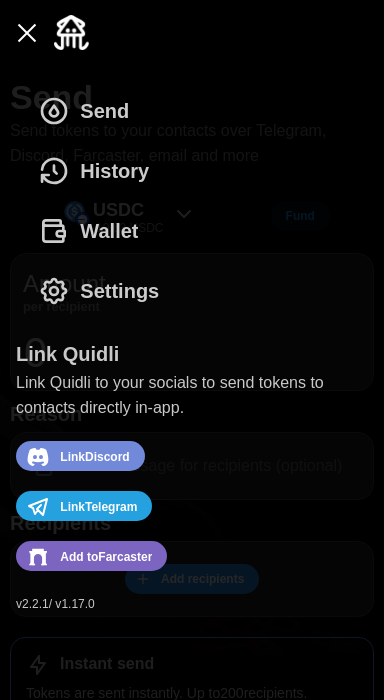 click at bounding box center [27, 33] 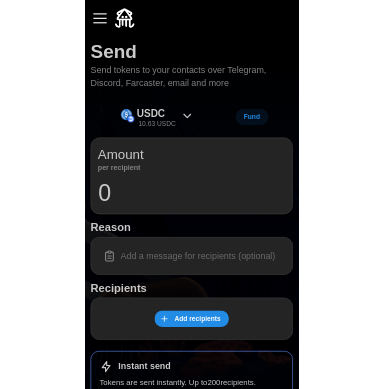 scroll, scrollTop: 0, scrollLeft: 0, axis: both 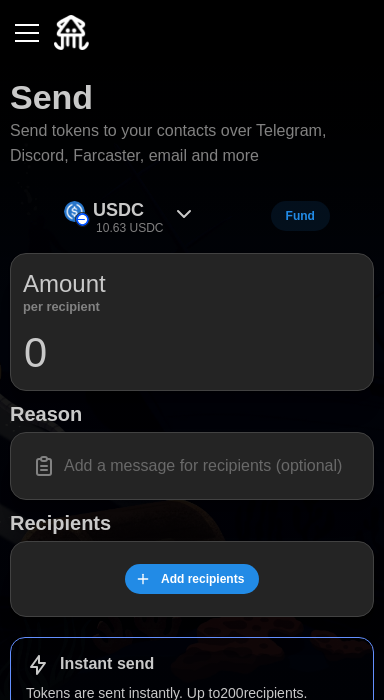 click on "10.63   USDC" at bounding box center [129, 228] 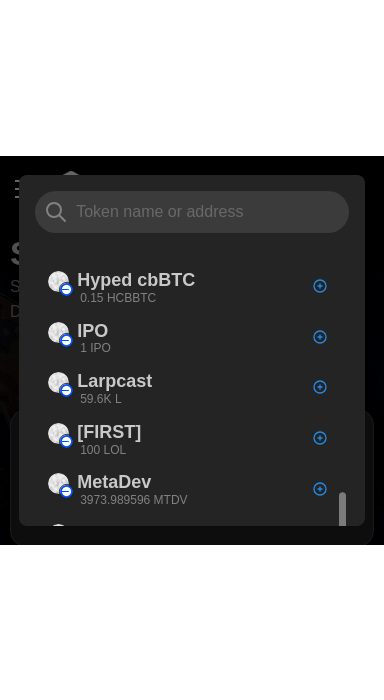 scroll, scrollTop: 1230, scrollLeft: 0, axis: vertical 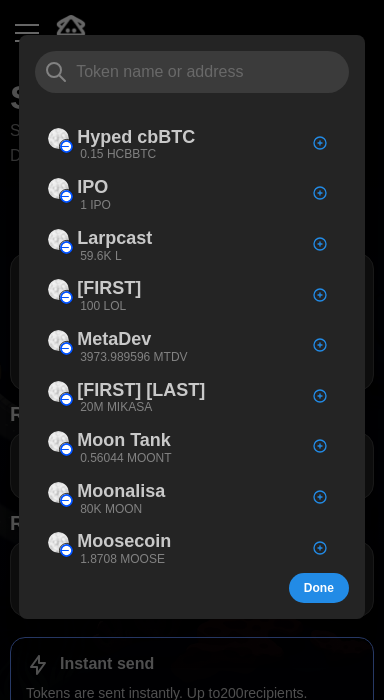click at bounding box center [192, 350] 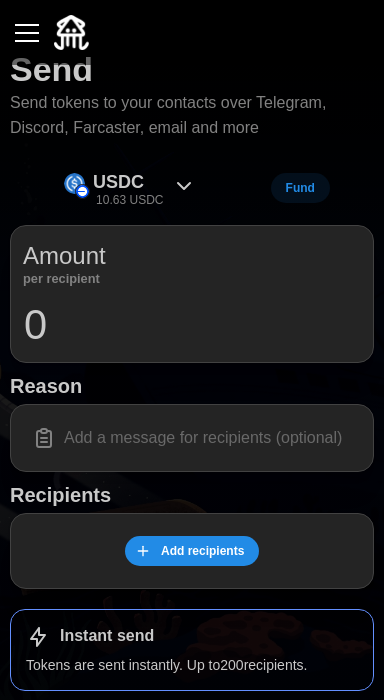 scroll, scrollTop: 0, scrollLeft: 0, axis: both 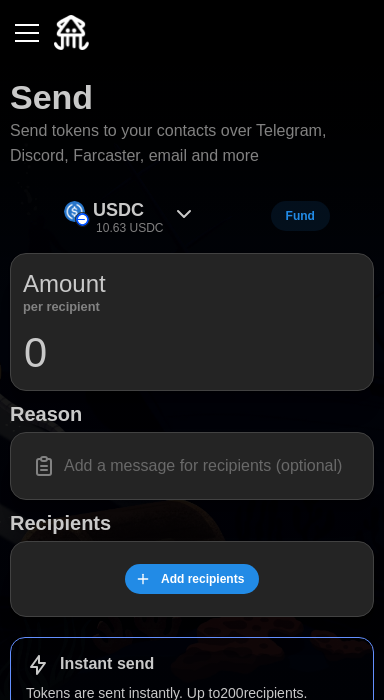 click at bounding box center [27, 33] 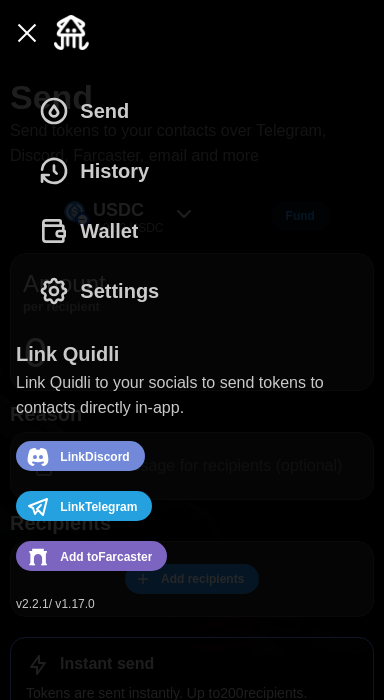 click on "Wallet" at bounding box center [88, 231] 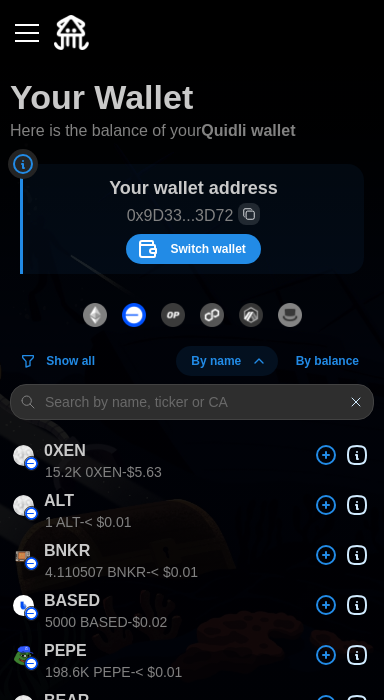 click on "By balance" at bounding box center (327, 361) 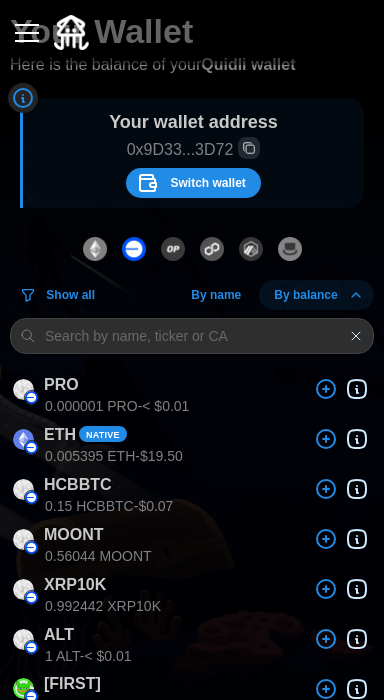 scroll, scrollTop: 64, scrollLeft: 0, axis: vertical 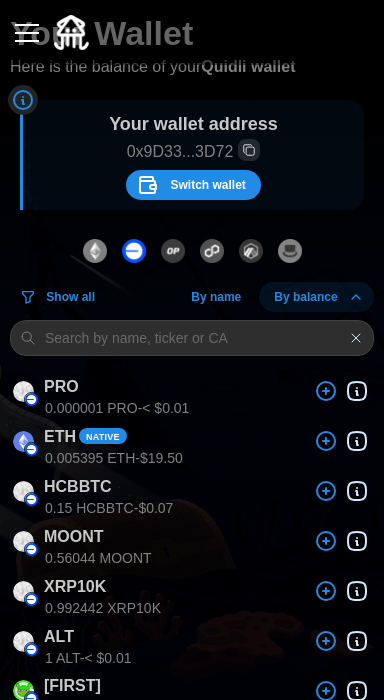 click 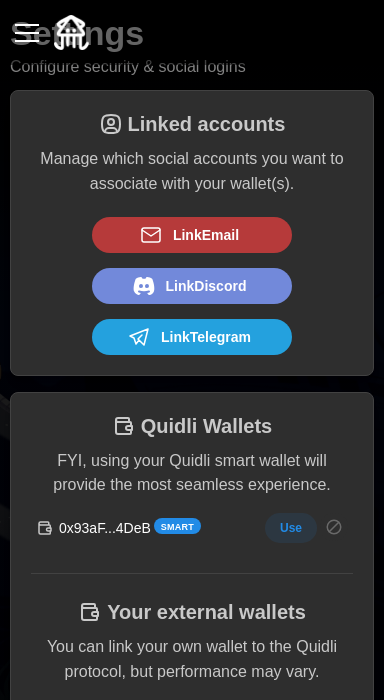 click at bounding box center (192, 32) 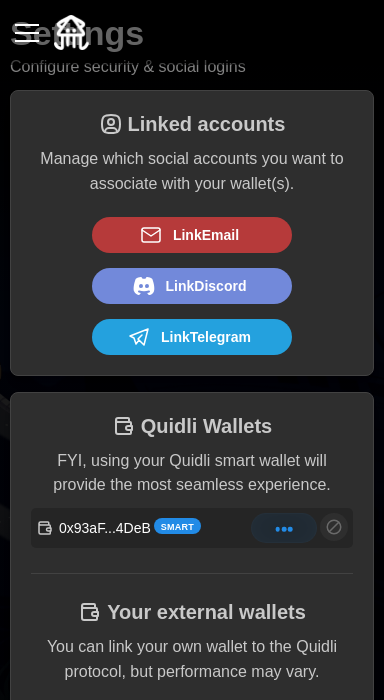click at bounding box center (192, 32) 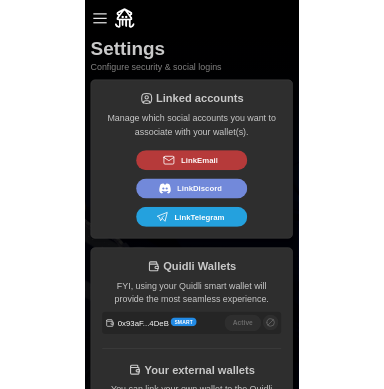 scroll, scrollTop: 0, scrollLeft: 0, axis: both 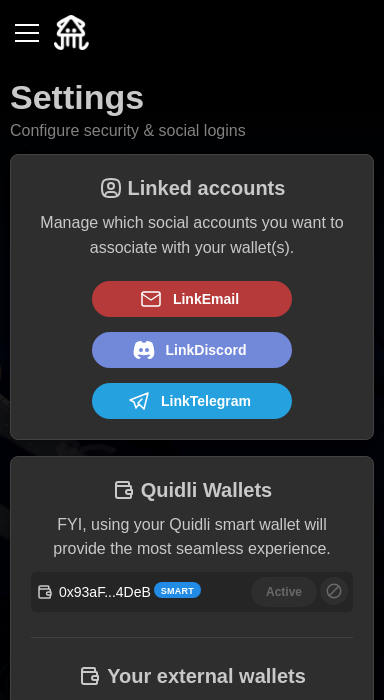 click at bounding box center (27, 33) 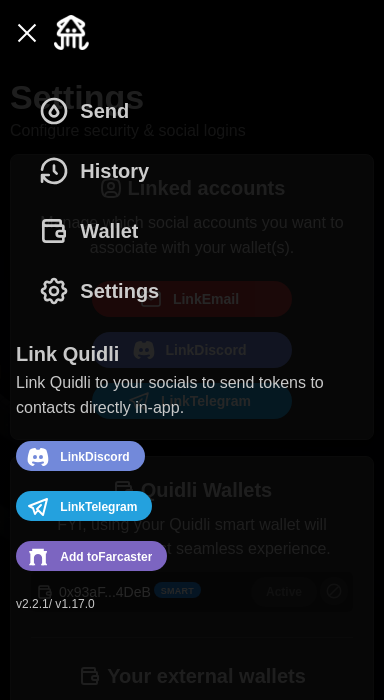 click on "Send" at bounding box center (104, 111) 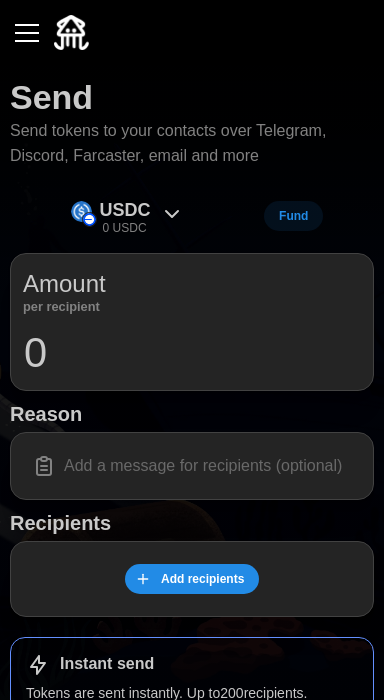 click on "0   USDC" at bounding box center (125, 228) 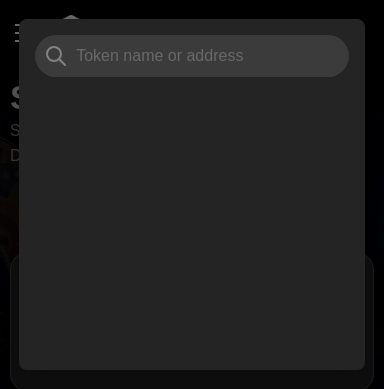 click at bounding box center (192, 56) 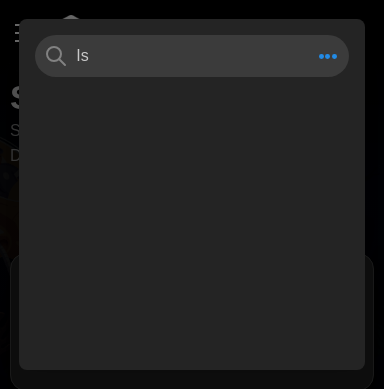 type on "I" 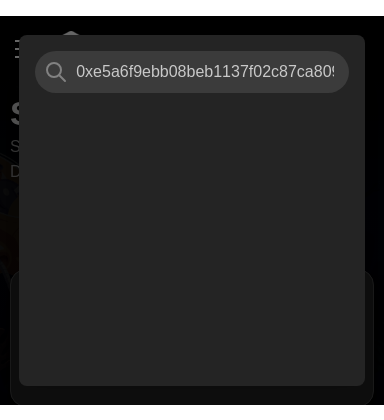 scroll, scrollTop: 0, scrollLeft: 107, axis: horizontal 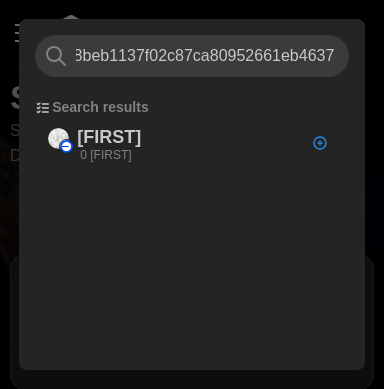 type on "[ADDRESS]" 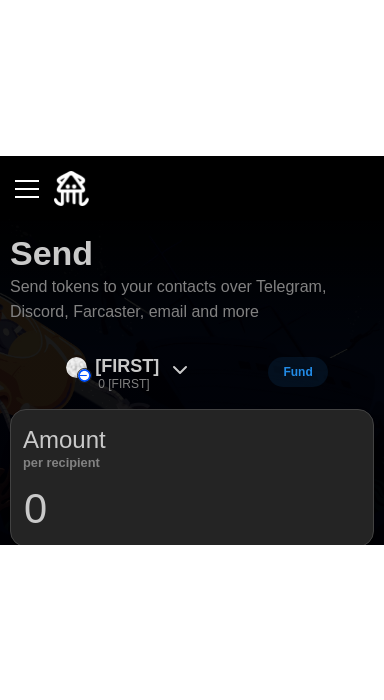 scroll, scrollTop: 0, scrollLeft: 0, axis: both 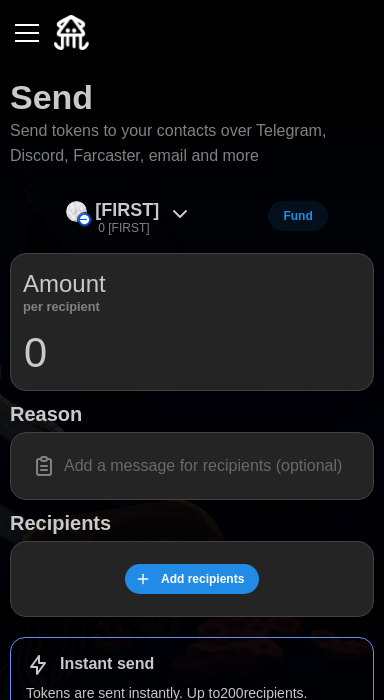 click on "0 [LAST]" at bounding box center [123, 228] 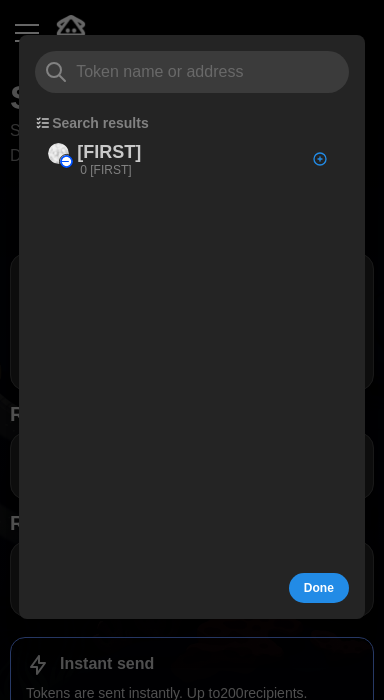 click on "Done" at bounding box center [319, 588] 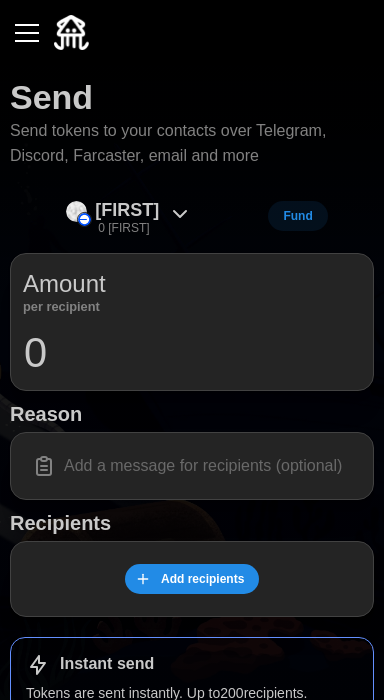 click on "0 [LAST]" at bounding box center (123, 228) 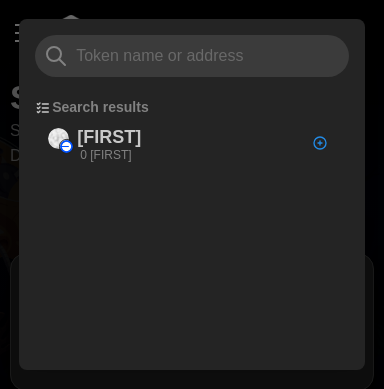 click on "Search results ismene 0   ISMENE Done" at bounding box center (192, 311) 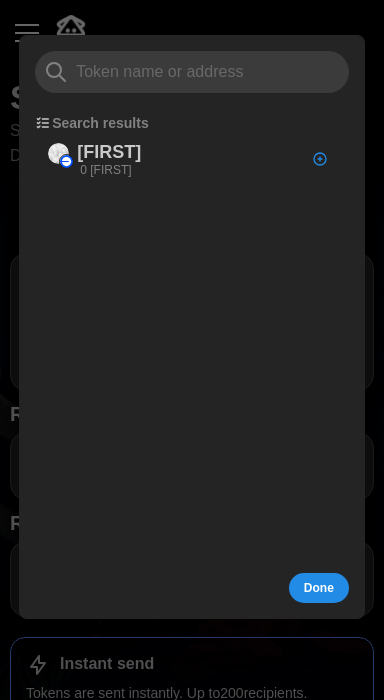 click on "Done" at bounding box center [319, 588] 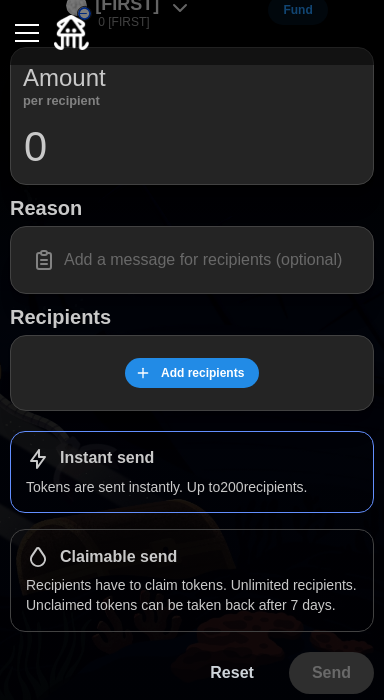 scroll, scrollTop: 0, scrollLeft: 0, axis: both 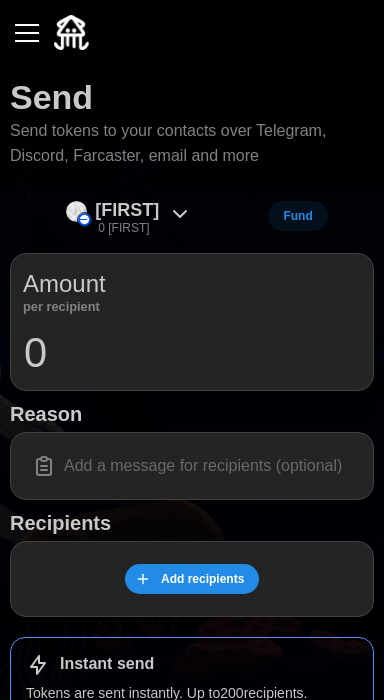 click at bounding box center [27, 33] 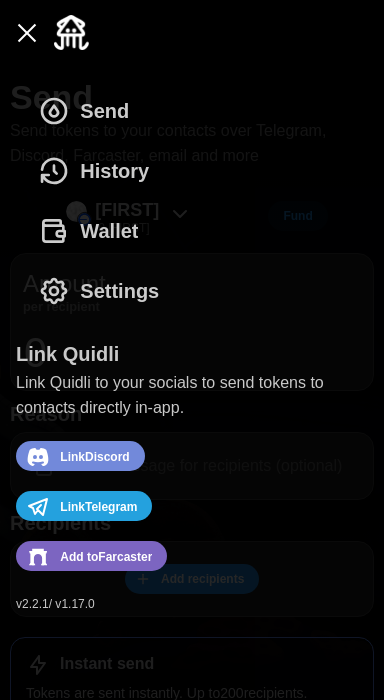 click 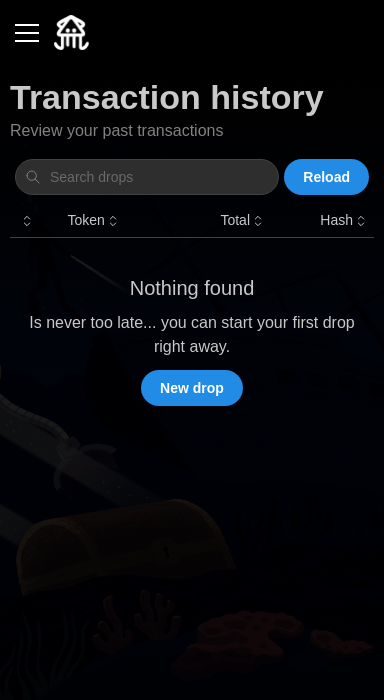 click at bounding box center (27, 33) 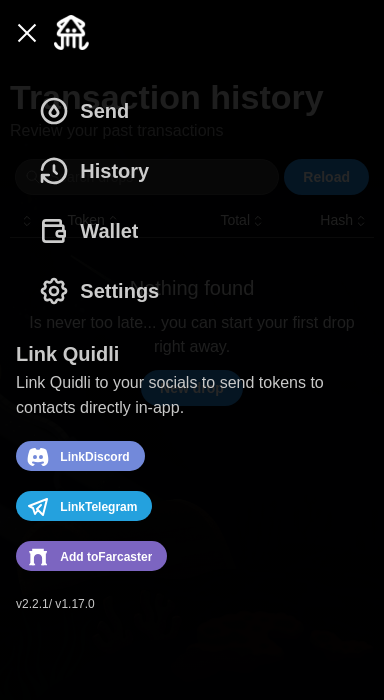 click on "Wallet" at bounding box center [88, 231] 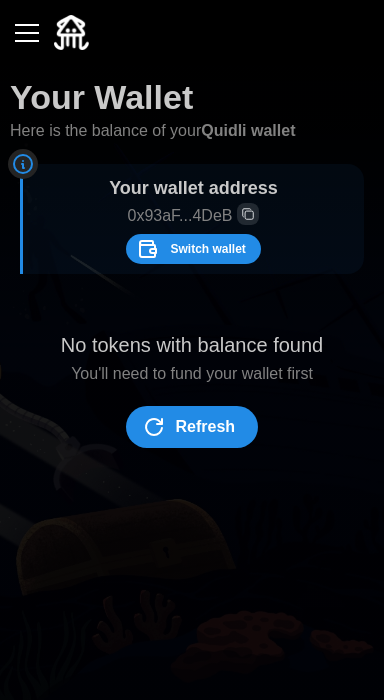 click on "Switch wallet" at bounding box center [190, 249] 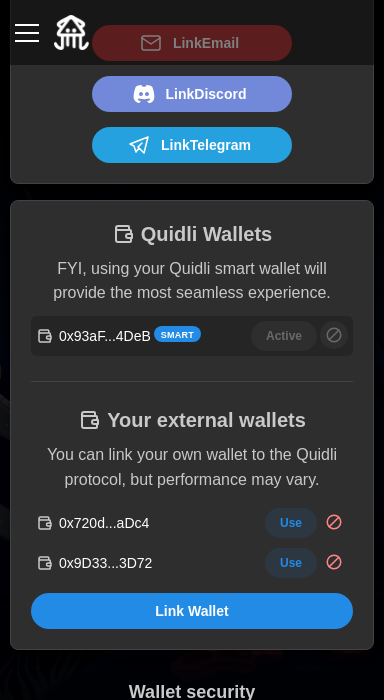 scroll, scrollTop: 257, scrollLeft: 0, axis: vertical 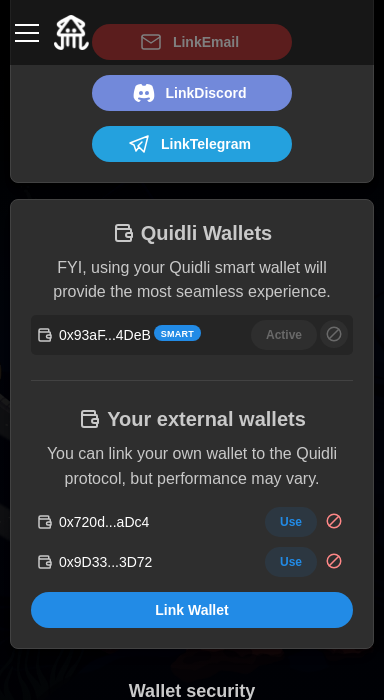 click on "Use" at bounding box center [291, 562] 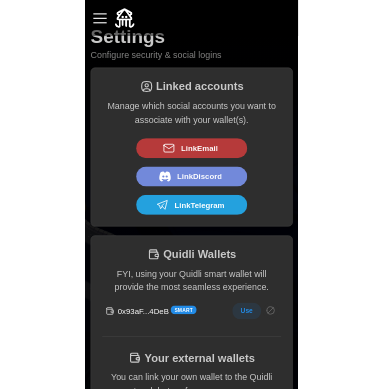 scroll, scrollTop: 0, scrollLeft: 0, axis: both 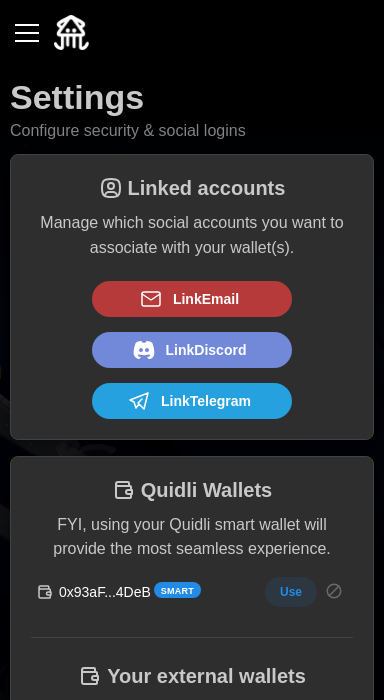 click at bounding box center (27, 33) 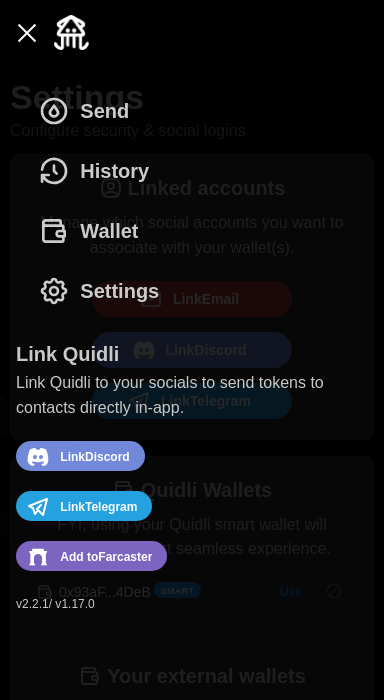 click on "Send" at bounding box center (104, 111) 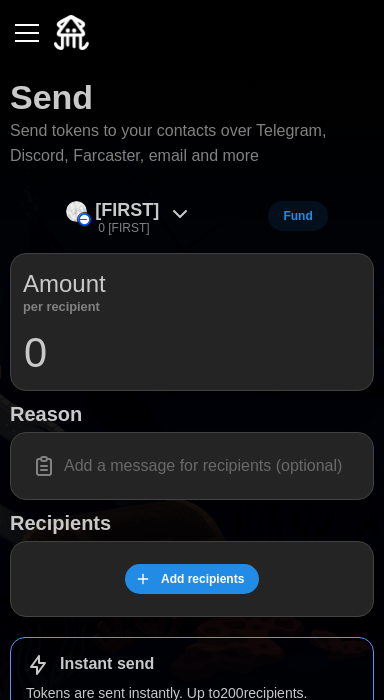 click on "0 [LAST]" at bounding box center [123, 228] 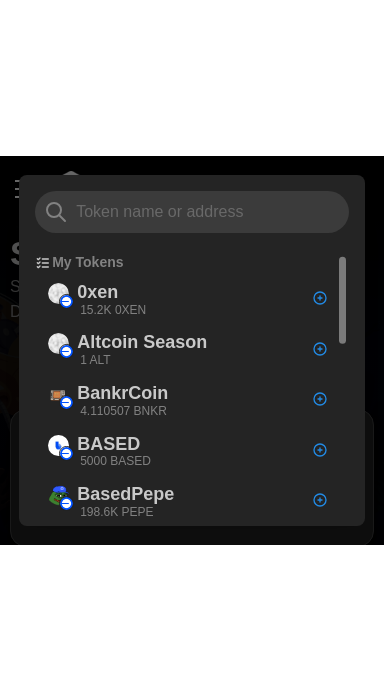 scroll, scrollTop: 0, scrollLeft: 0, axis: both 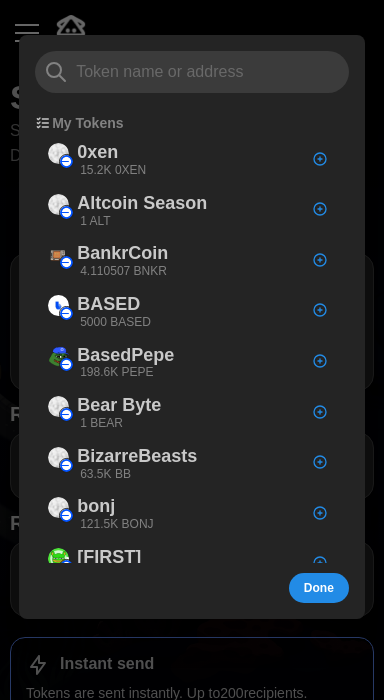 click at bounding box center [192, 350] 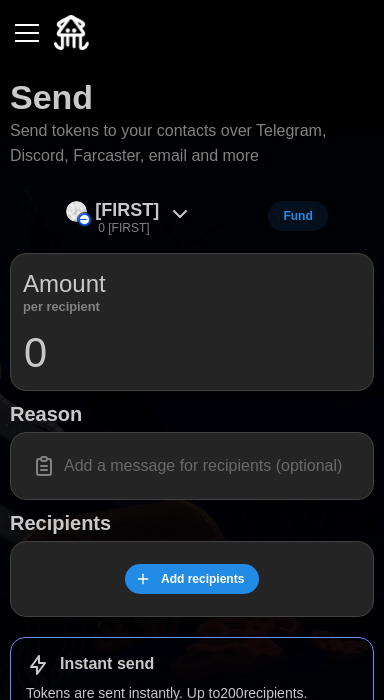 click at bounding box center (27, 33) 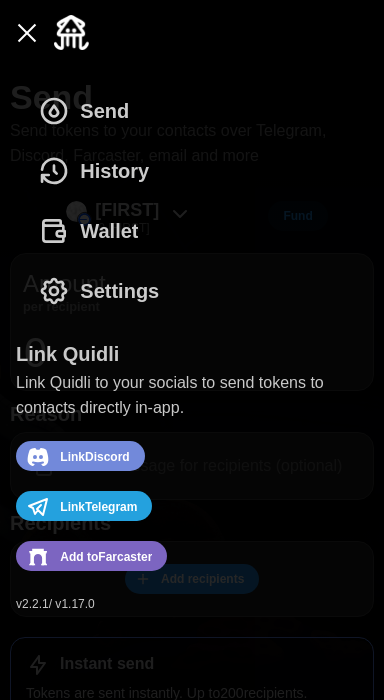 click 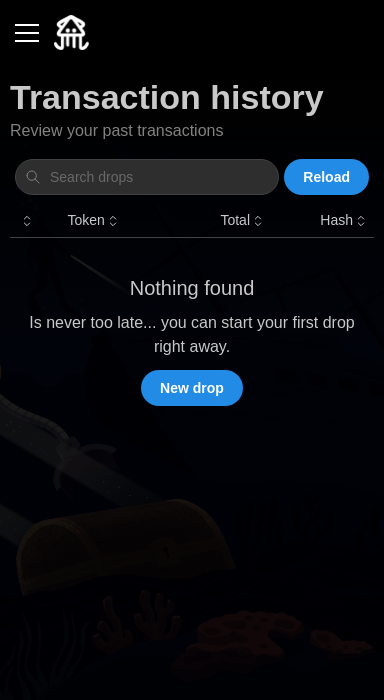 click at bounding box center (27, 33) 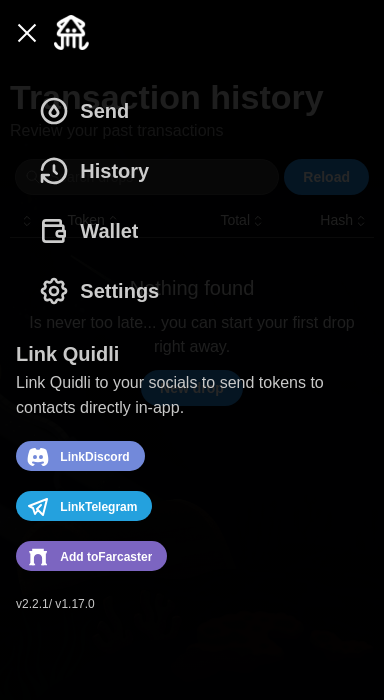 click on "Wallet" at bounding box center (88, 231) 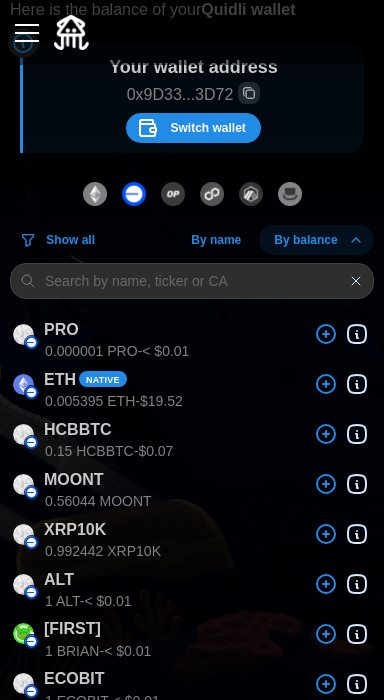 scroll, scrollTop: 122, scrollLeft: 0, axis: vertical 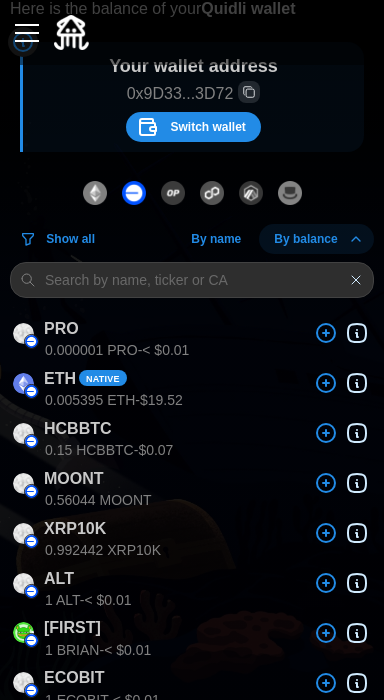 click 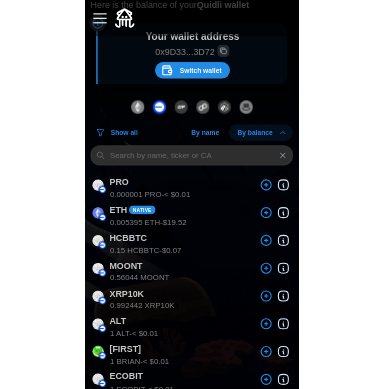 scroll, scrollTop: 0, scrollLeft: 0, axis: both 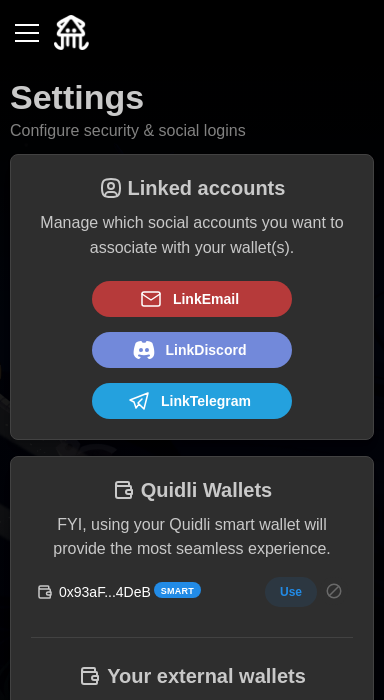 click on "Use" at bounding box center [291, 592] 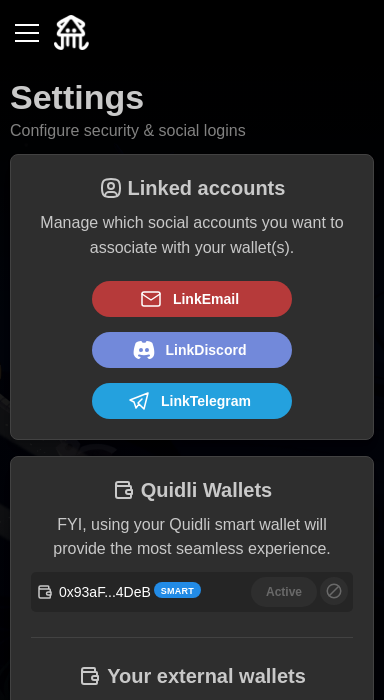 click at bounding box center (192, 32) 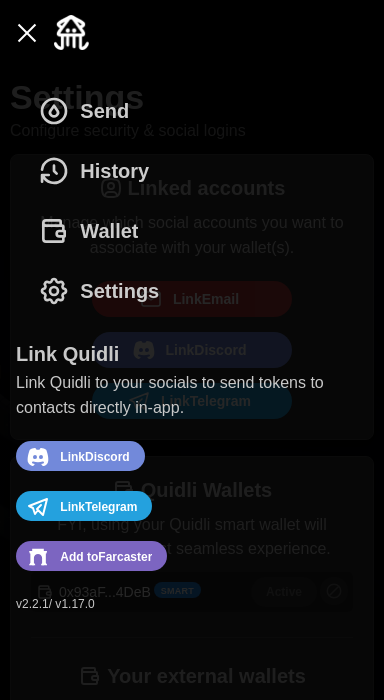 click 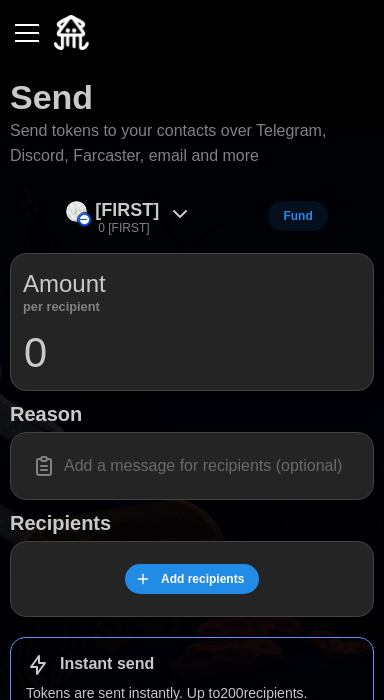 click on "ismene 0   ISMENE" at bounding box center [129, 216] 